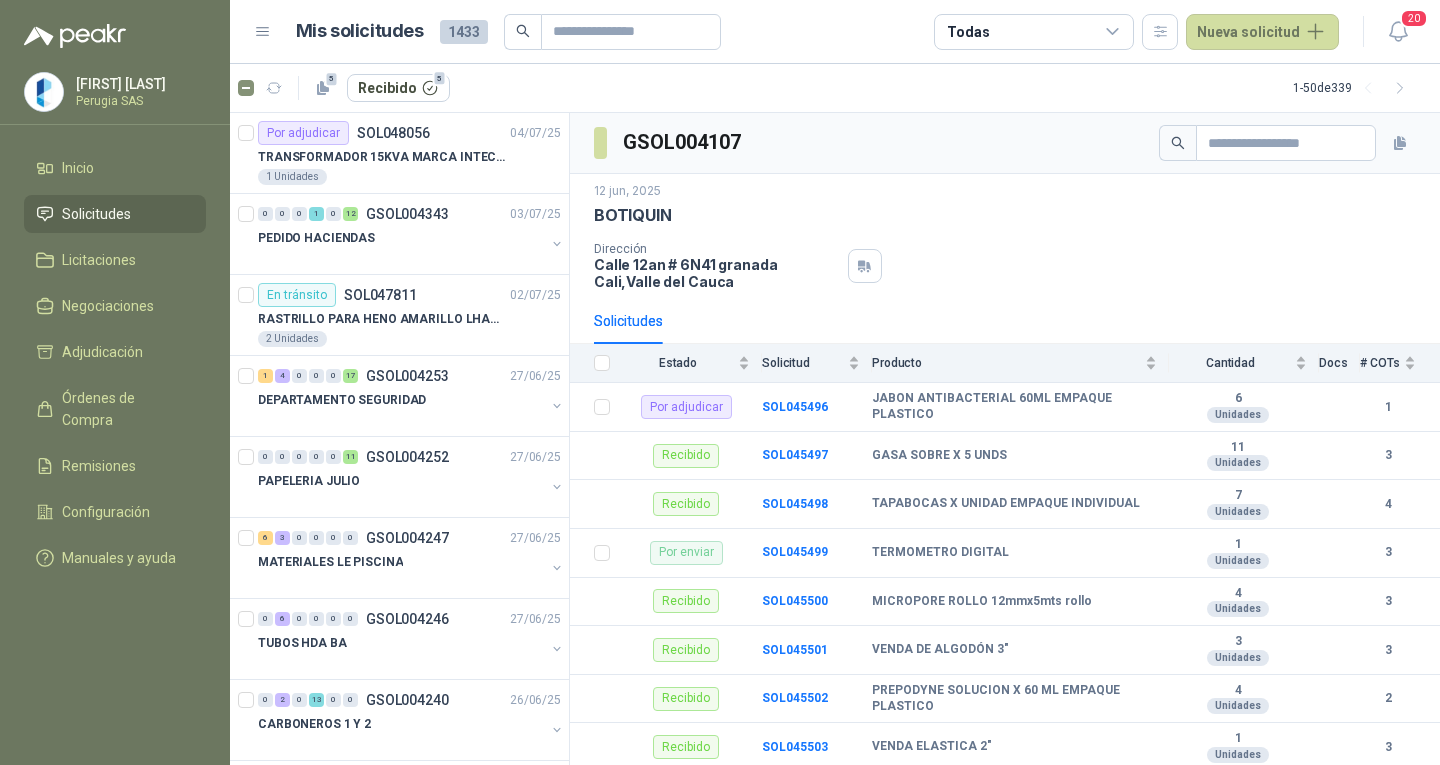 scroll, scrollTop: 0, scrollLeft: 0, axis: both 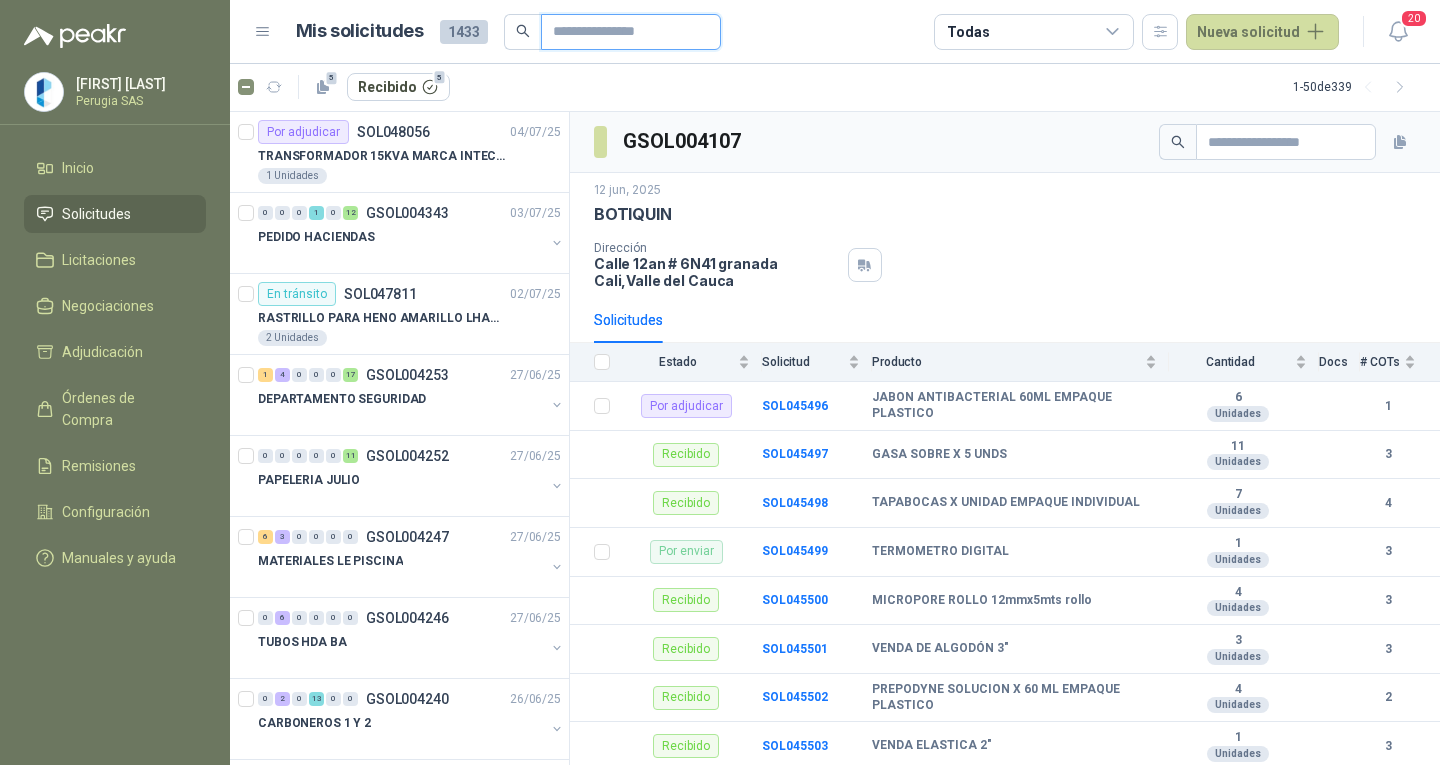 click at bounding box center [623, 32] 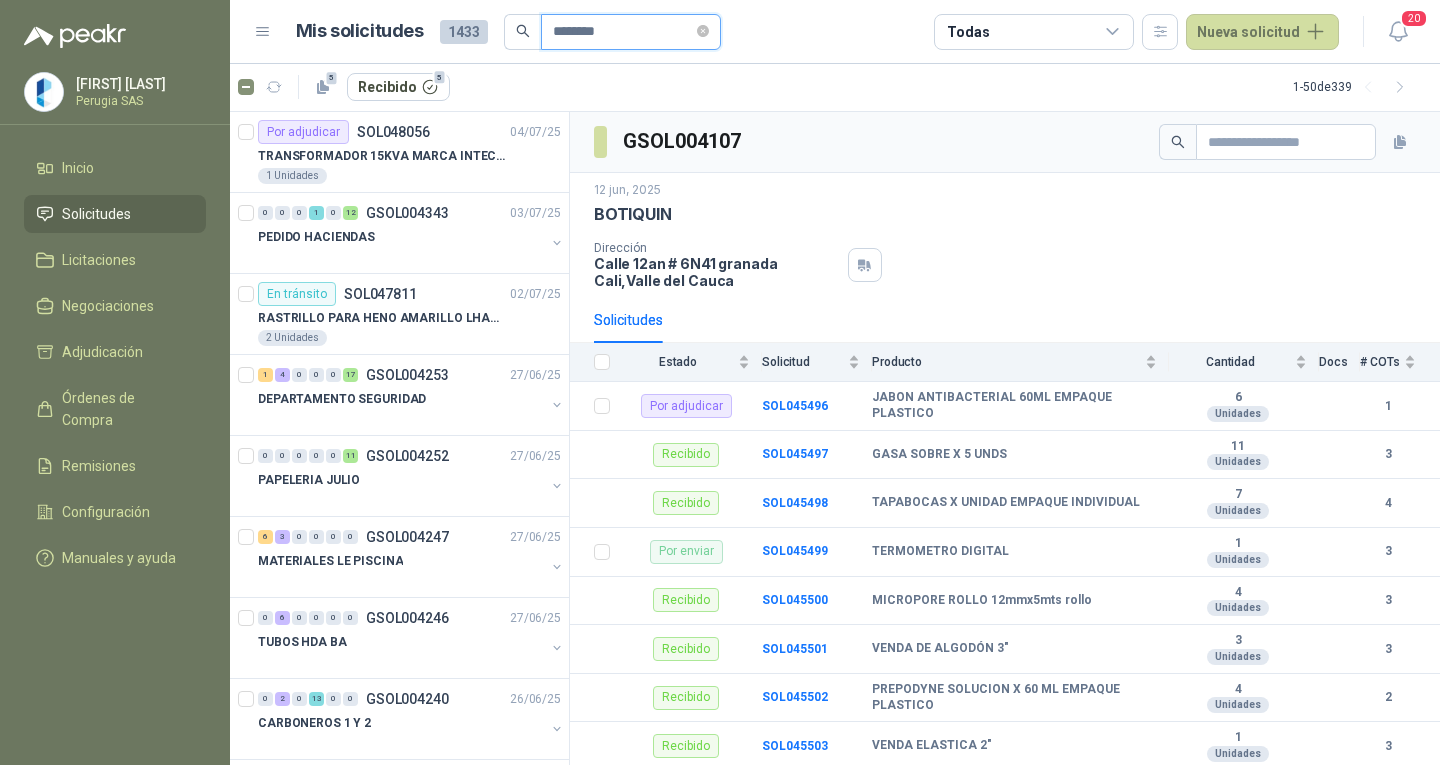 type on "********" 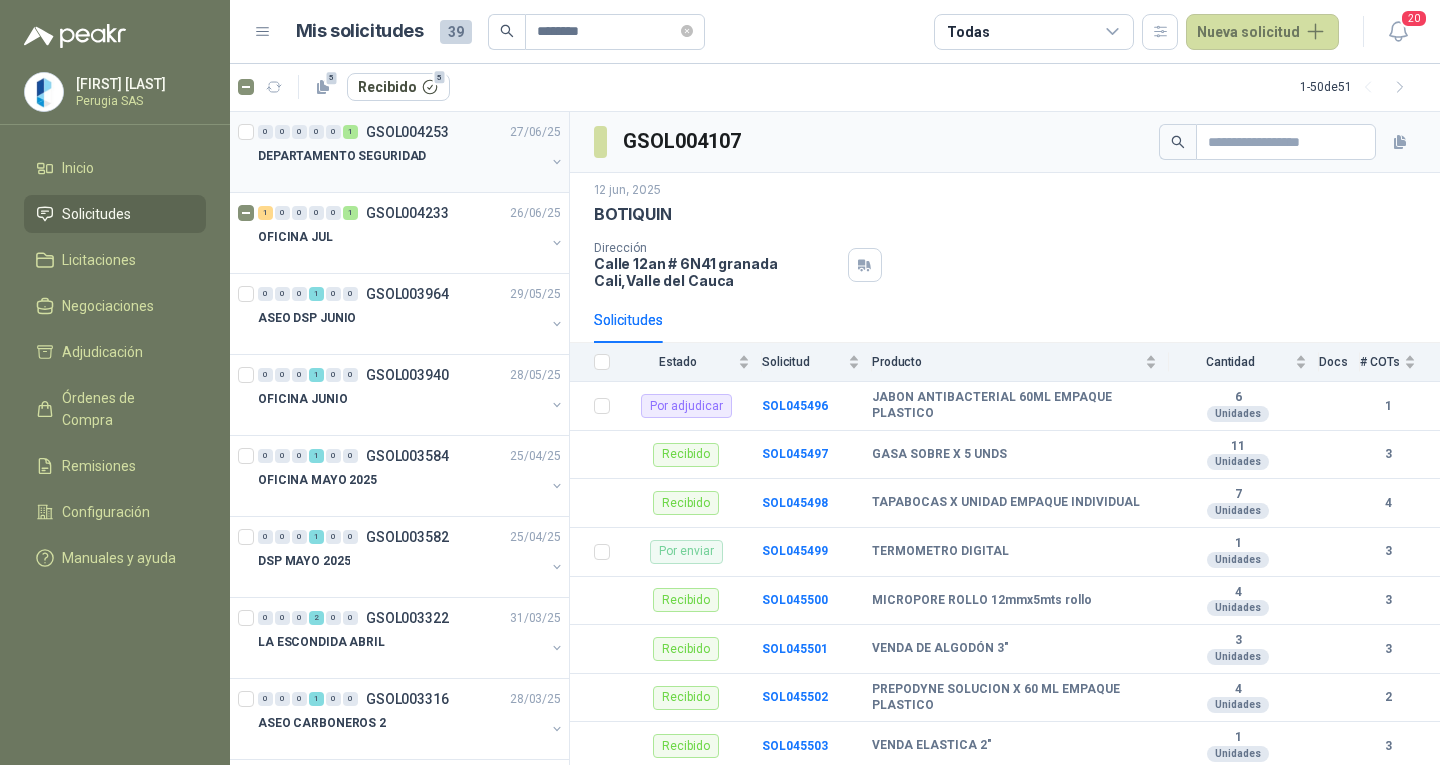 click at bounding box center [401, 176] 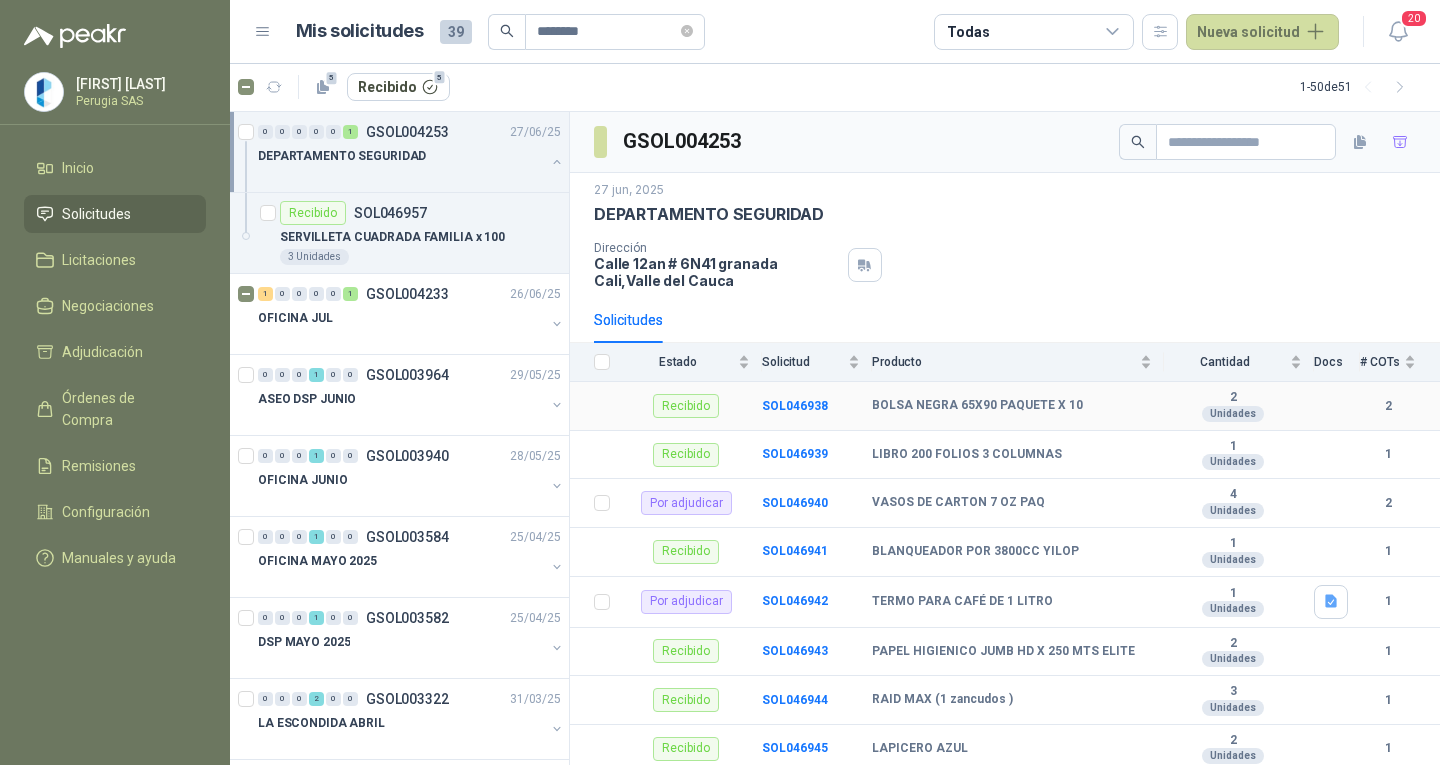 click on "Recibido" at bounding box center (686, 406) 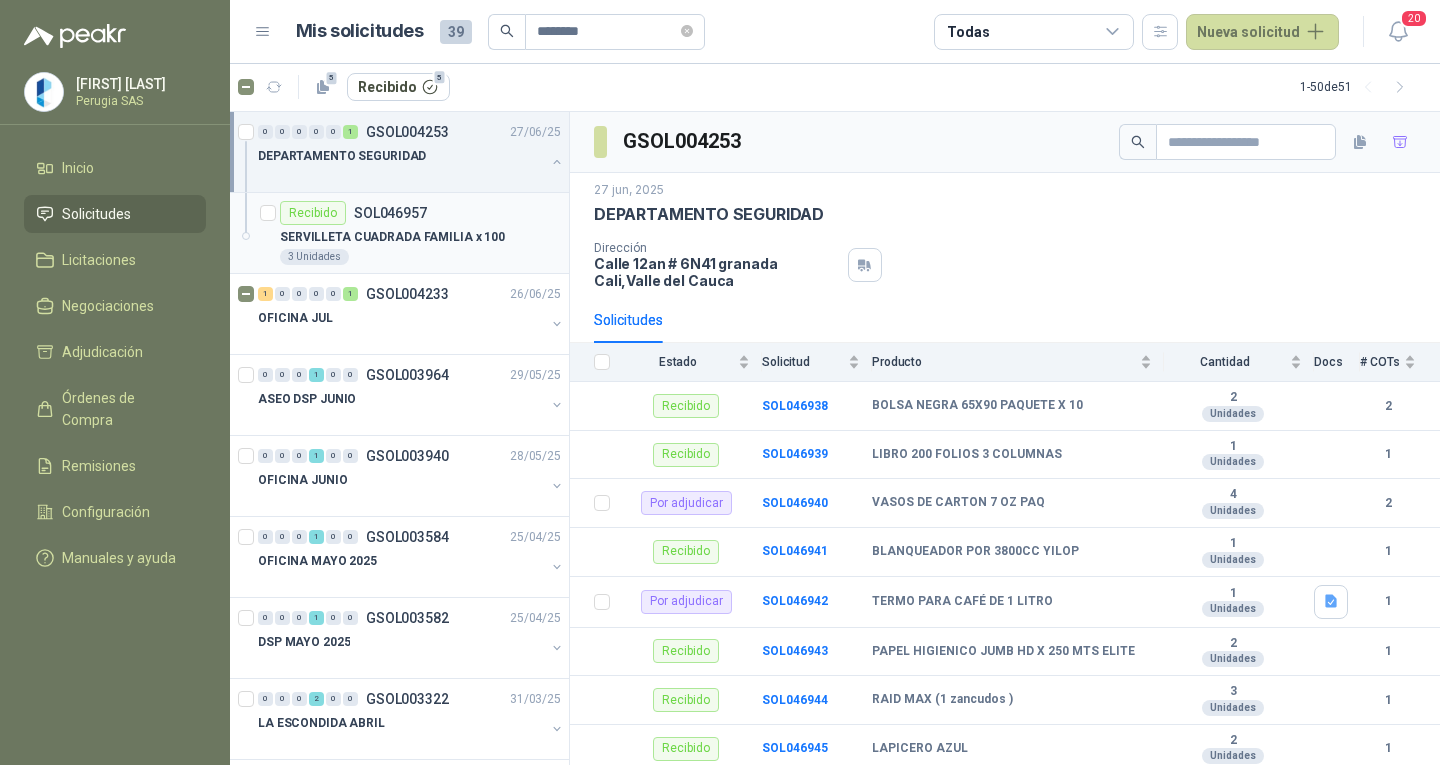 click on "SERVILLETA CUADRADA FAMILIA x 100" at bounding box center (392, 237) 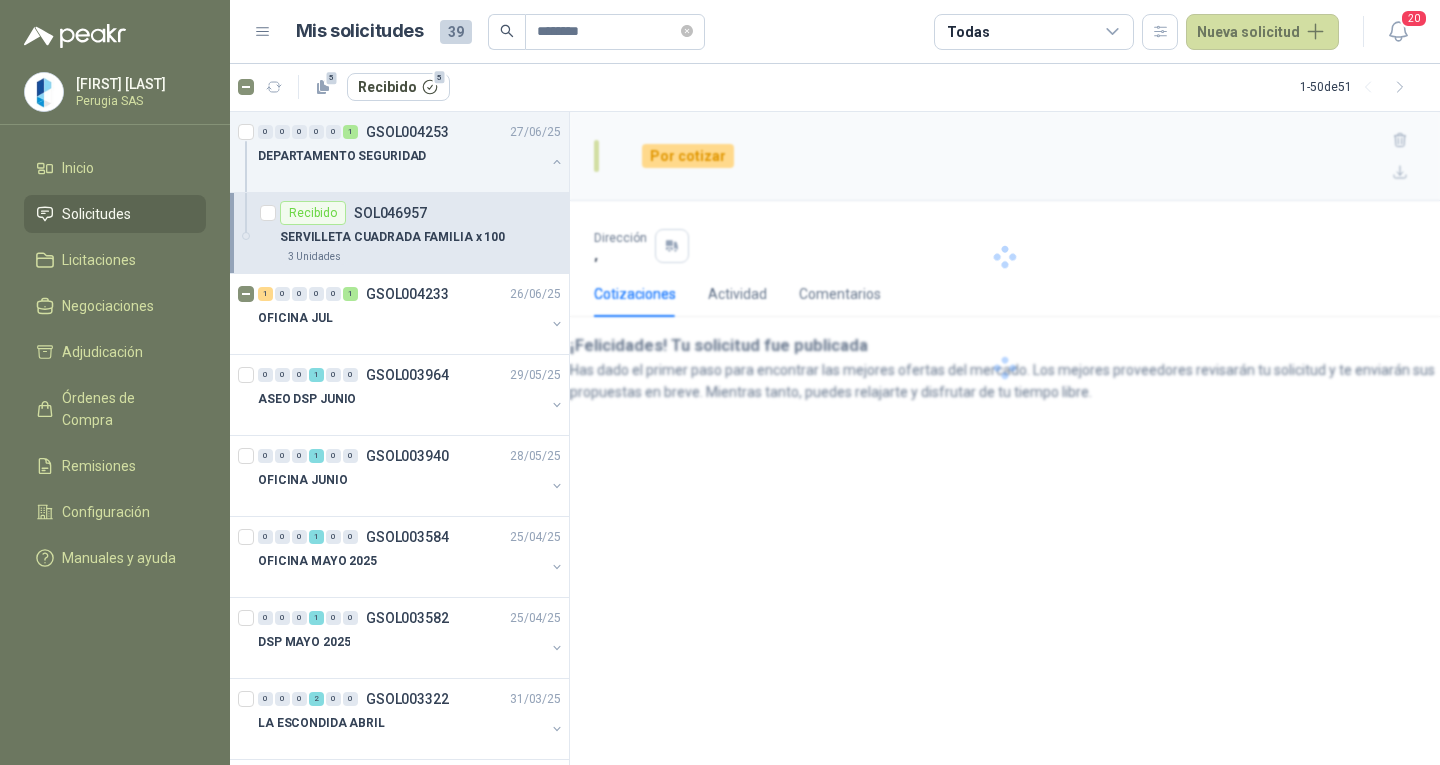 click on "Recibido SOL046957" at bounding box center [353, 213] 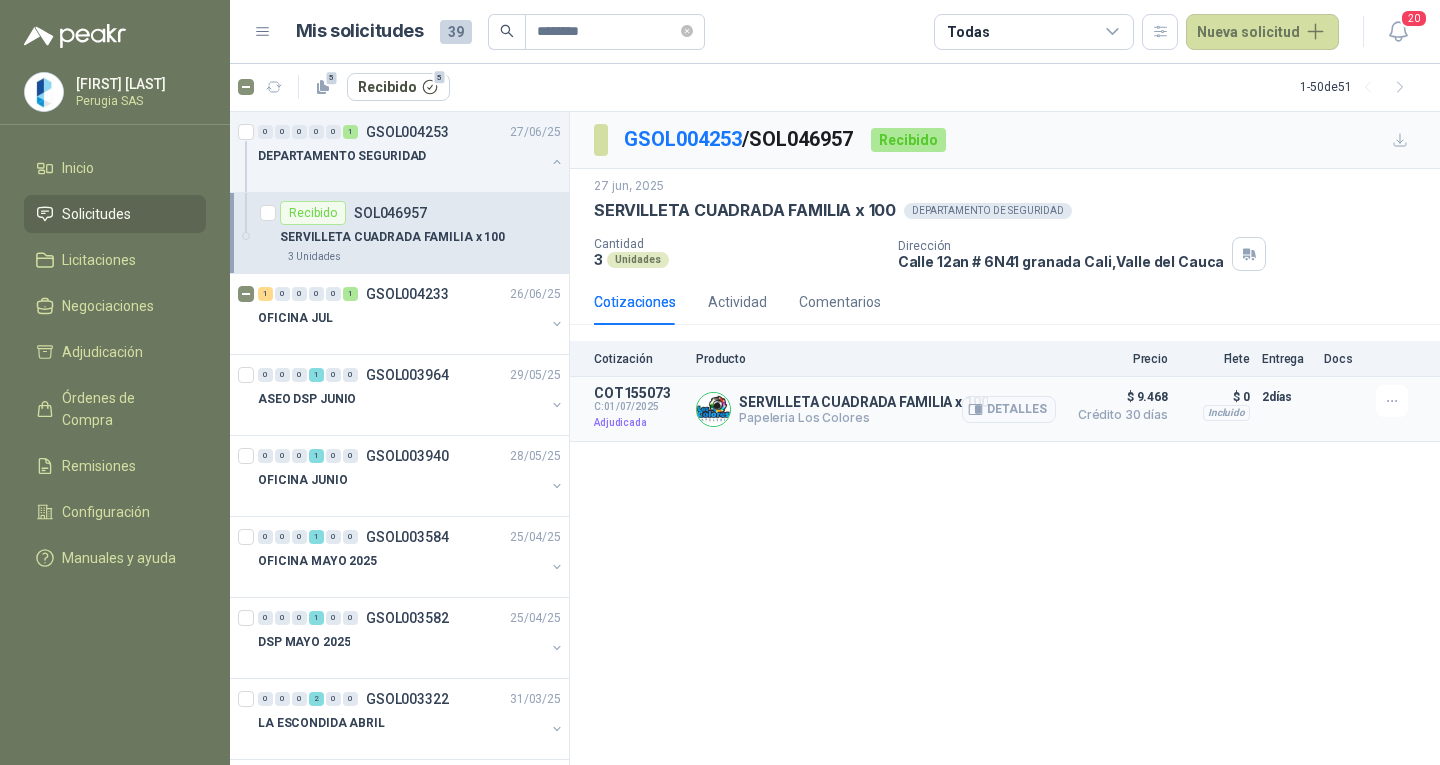 click on "COT155073 C:  [DATE] Adjudicada SERVILLETA CUADRADA FAMILIA x 100 Papeleria Los Colores    Detalles $ 9.468 Crédito 30 días $ 9.468 Crédito 30 días Incluido   $ 0 Entrega:    2  días $ 0 Incluido   2  días" at bounding box center [1005, 409] 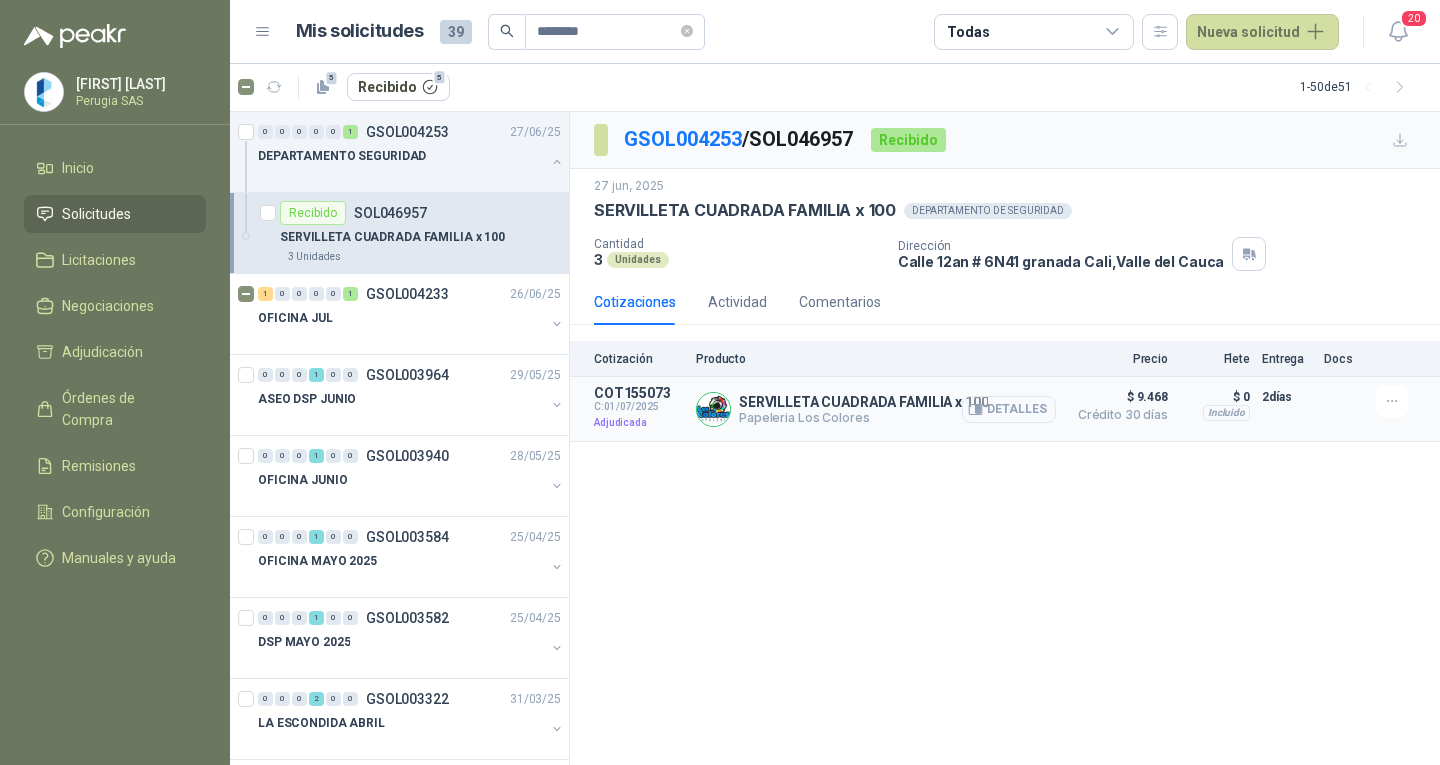 click on "Detalles" at bounding box center (1009, 409) 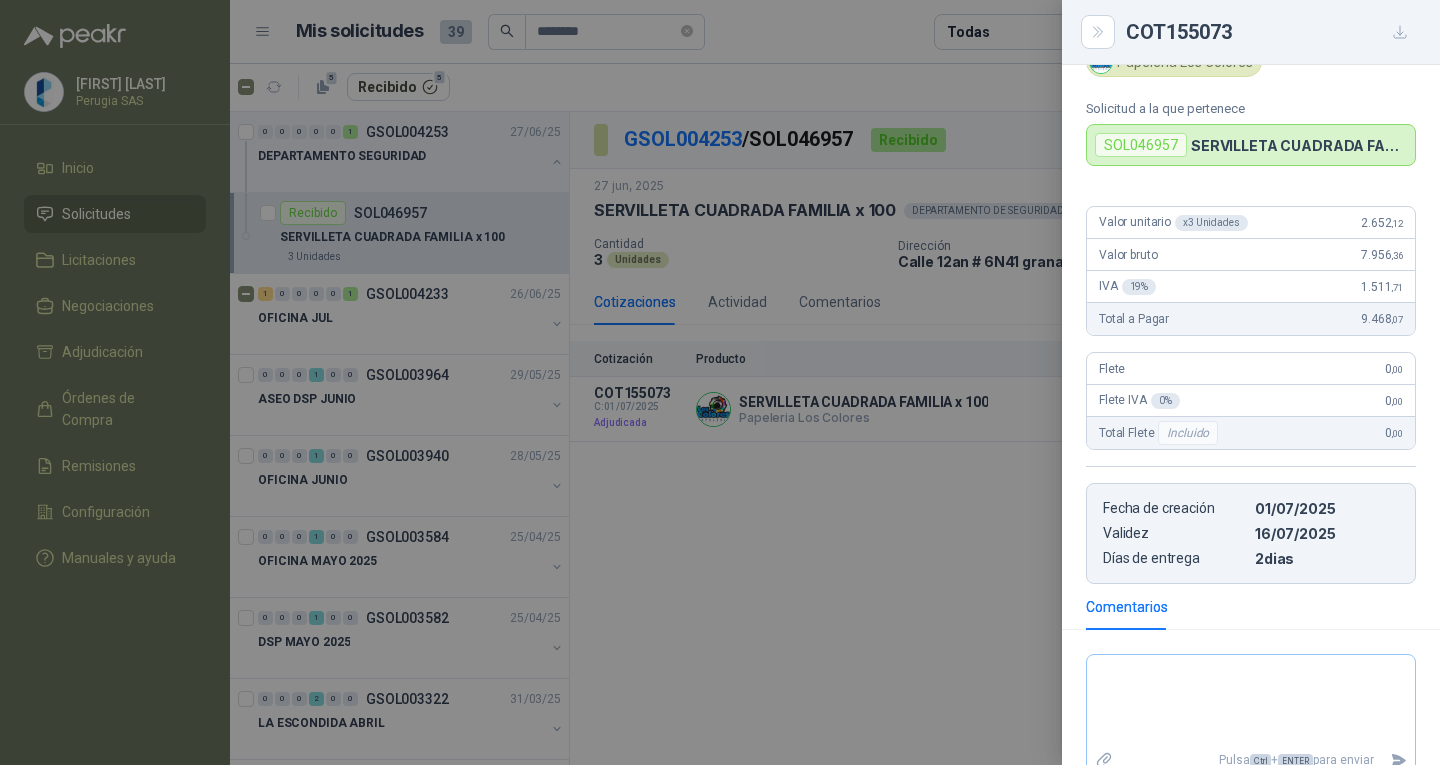 scroll, scrollTop: 200, scrollLeft: 0, axis: vertical 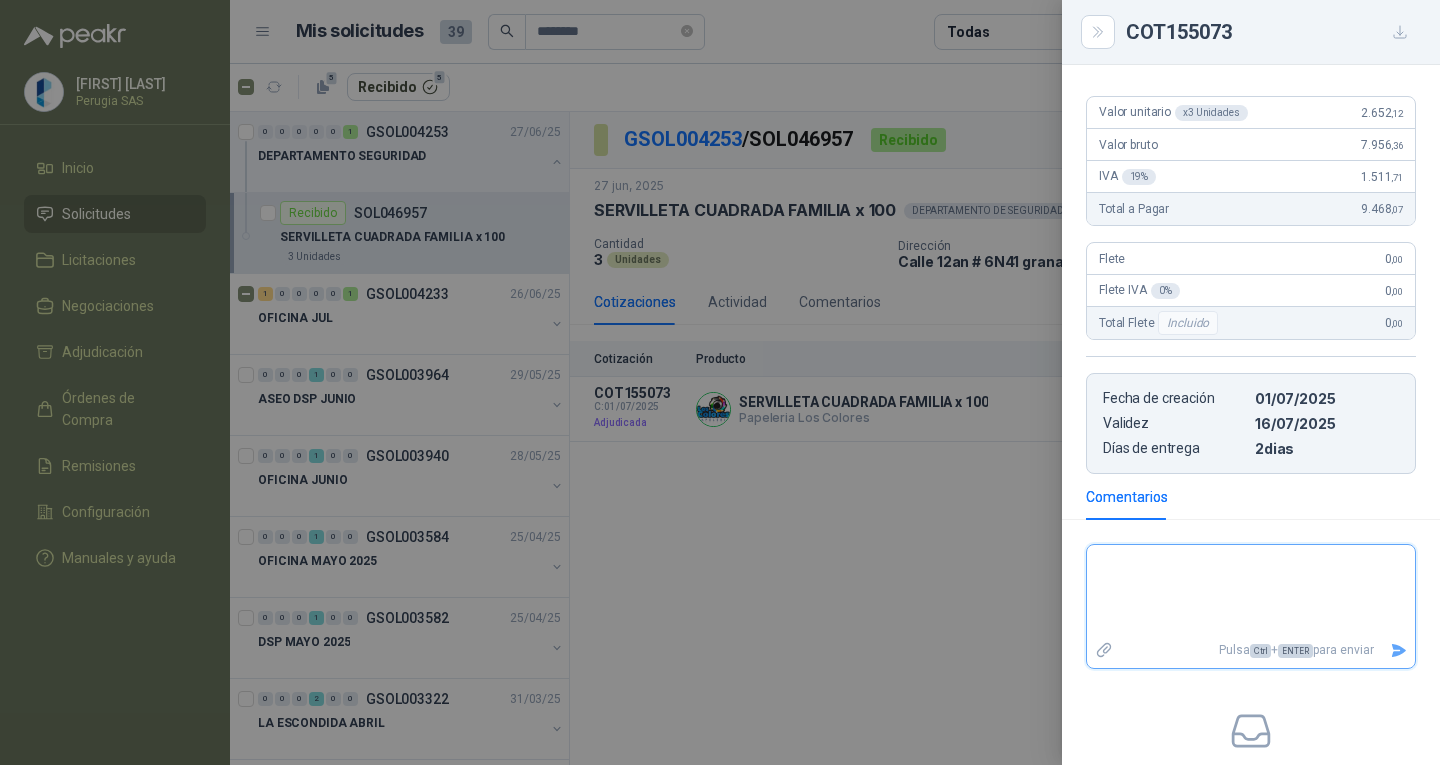 click at bounding box center (1251, 591) 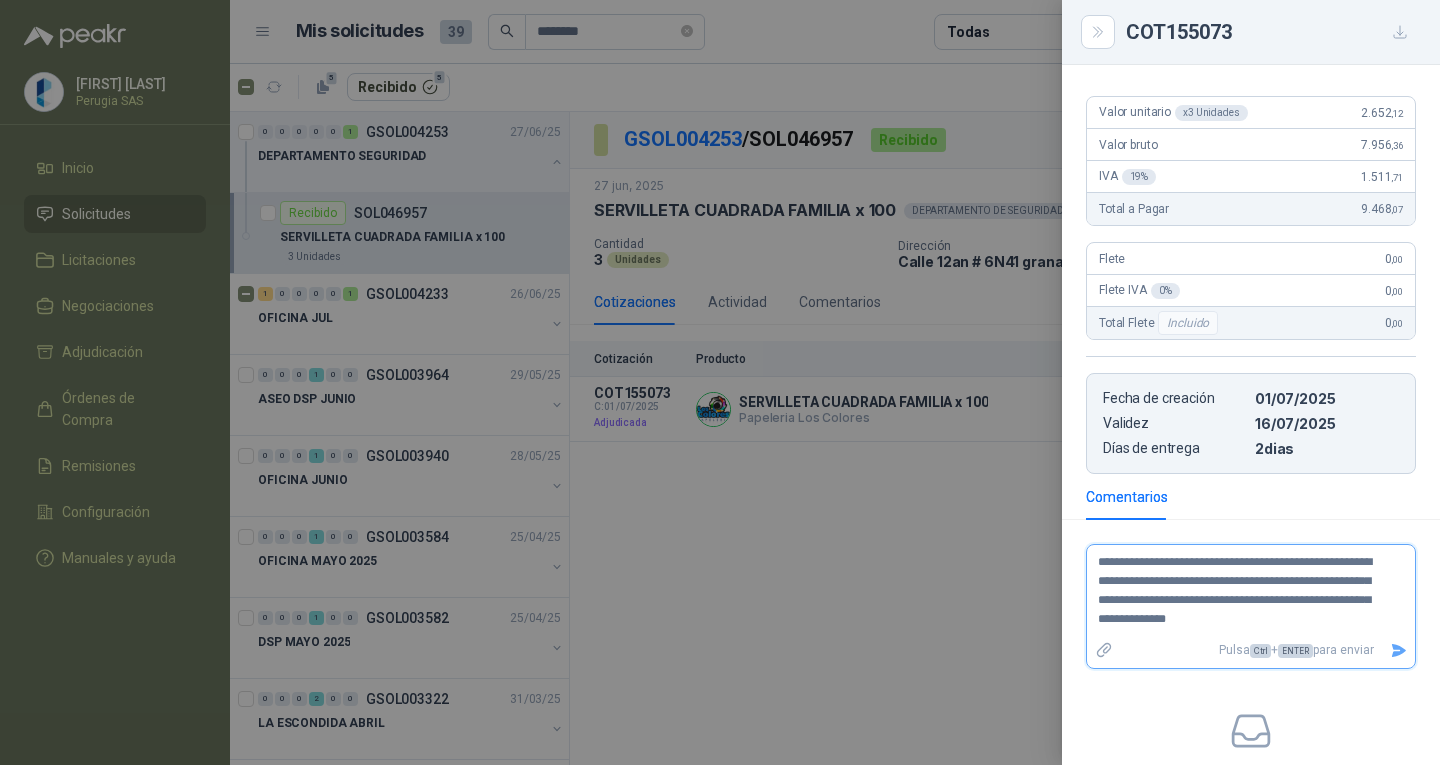 type on "**********" 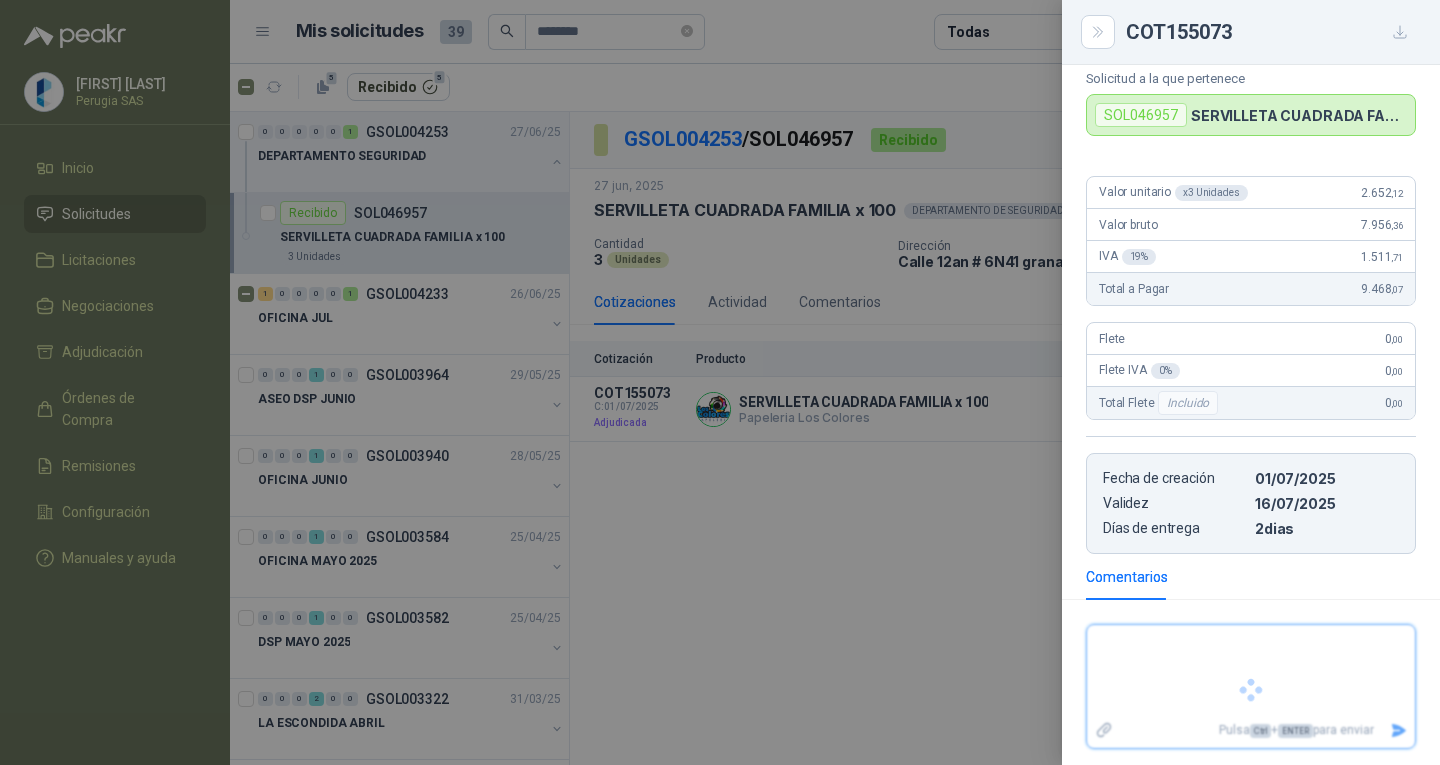 scroll, scrollTop: 200, scrollLeft: 0, axis: vertical 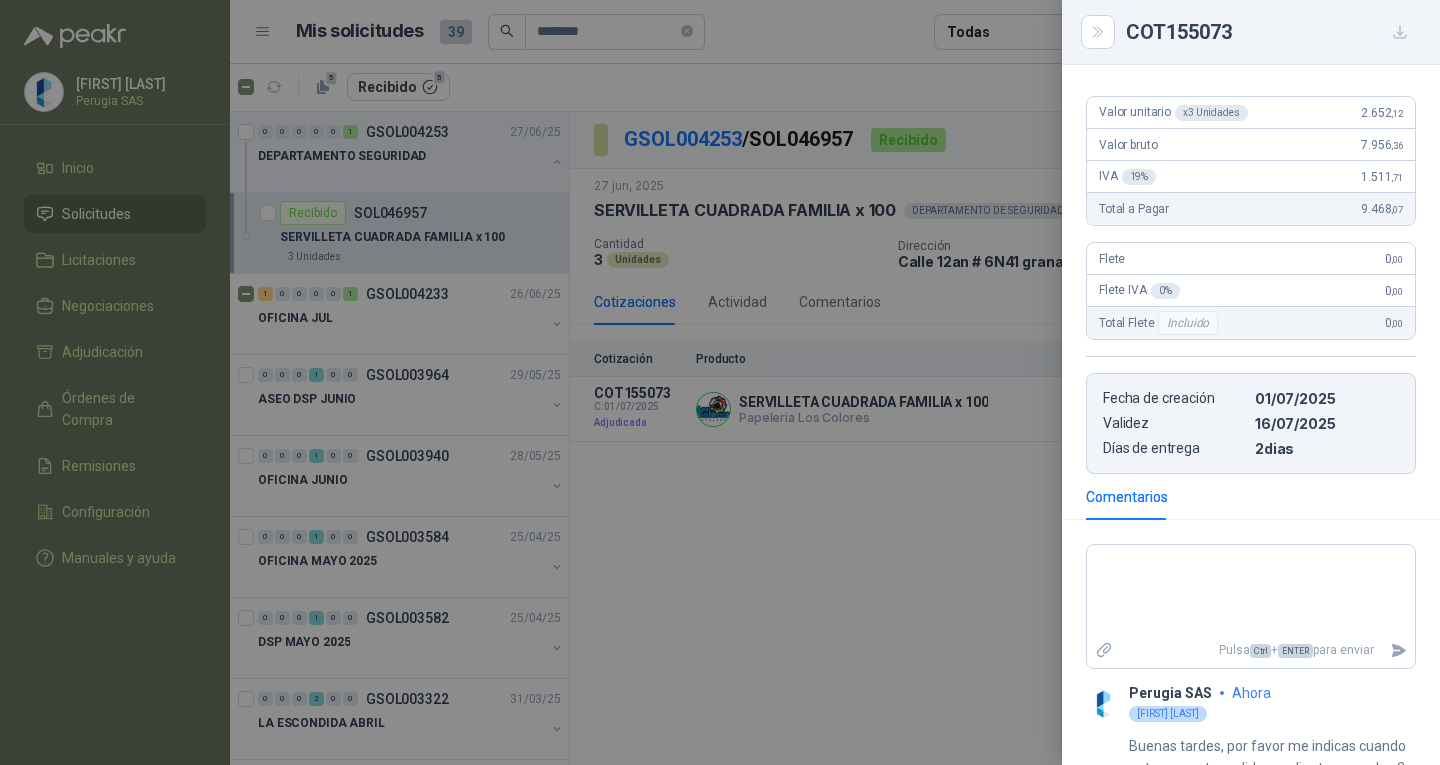 click at bounding box center [720, 382] 